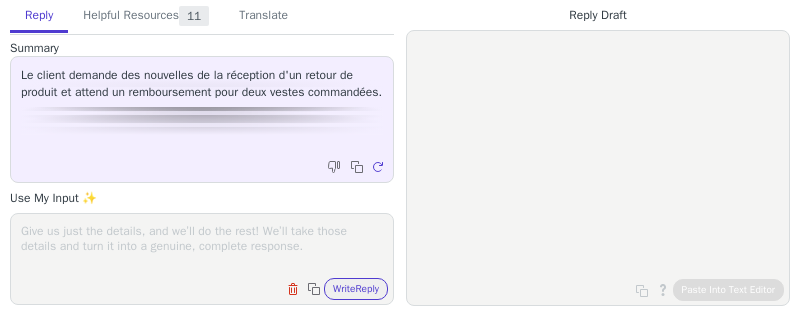 scroll, scrollTop: 0, scrollLeft: 0, axis: both 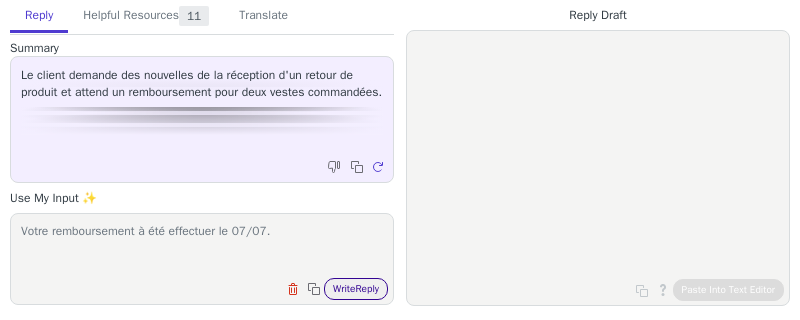 type on "Votre remboursement à été effectuer le 07/07." 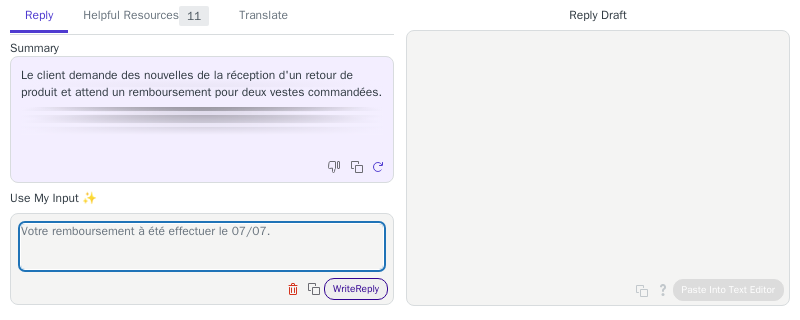 click on "Write  Reply" at bounding box center [356, 289] 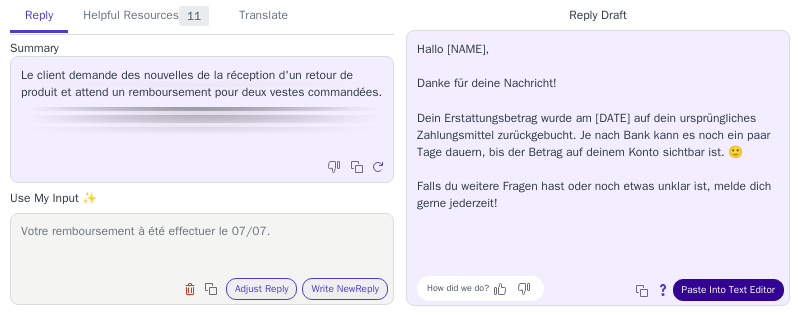 click on "Paste Into Text Editor" at bounding box center (728, 290) 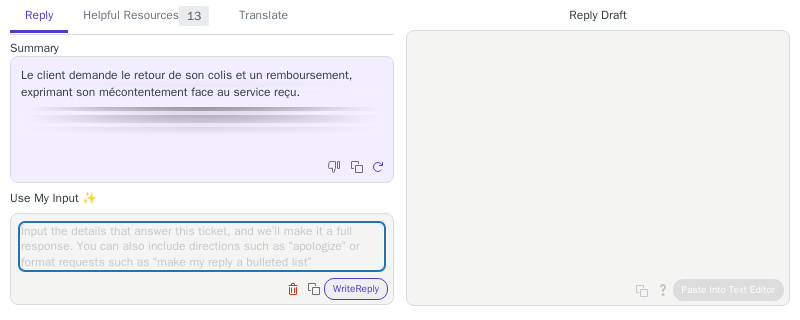 click at bounding box center [202, 246] 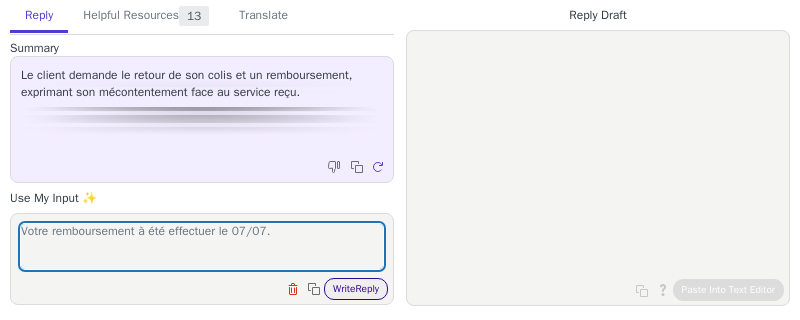 type on "Votre remboursement à été effectuer le 07/07." 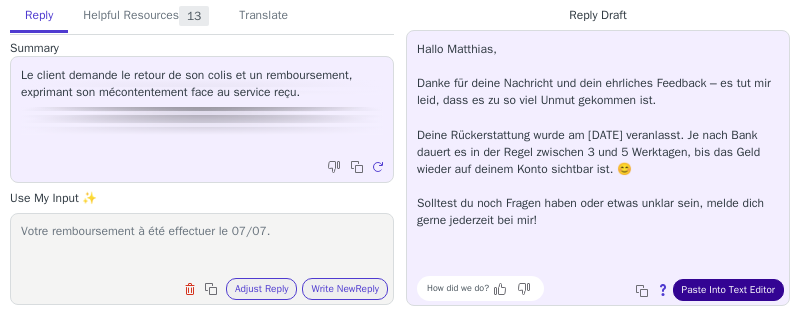 click on "Paste Into Text Editor" at bounding box center [728, 290] 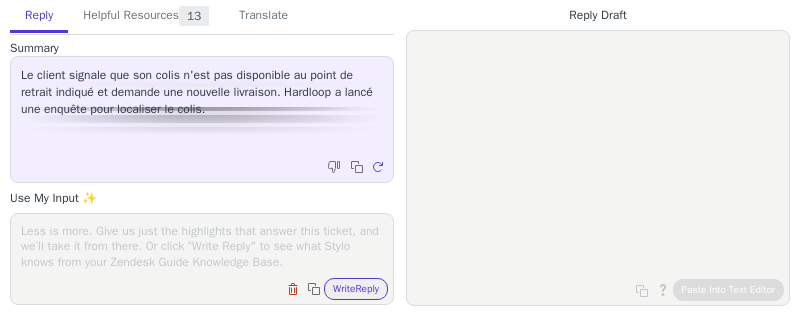 scroll, scrollTop: 0, scrollLeft: 0, axis: both 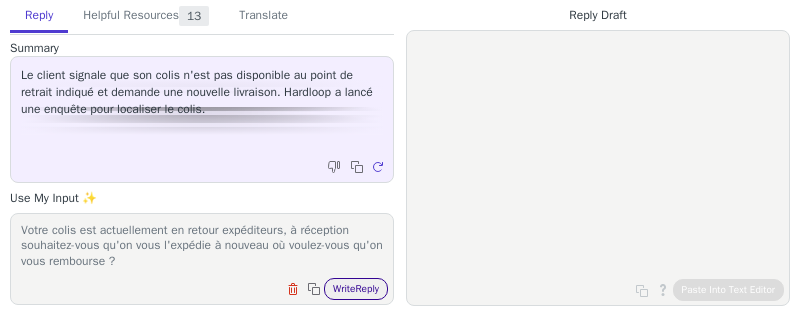 type on "Votre colis est actuellement en retour expéditeurs, à réception souhaitez-vous qu'on vous l'expédie à nouveau où voulez-vous qu'on vous rembourse ?" 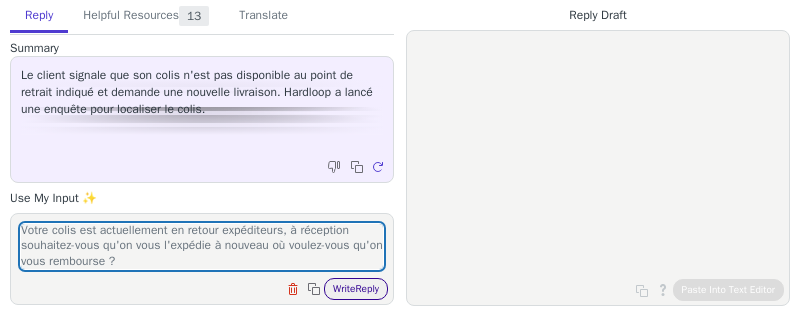 click on "Write  Reply" at bounding box center (356, 289) 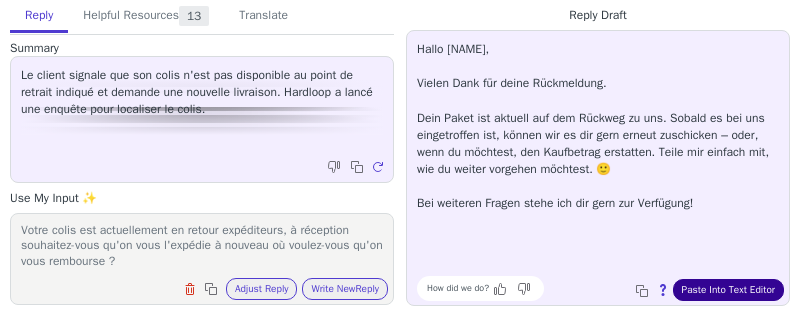 click on "Paste Into Text Editor" at bounding box center [728, 290] 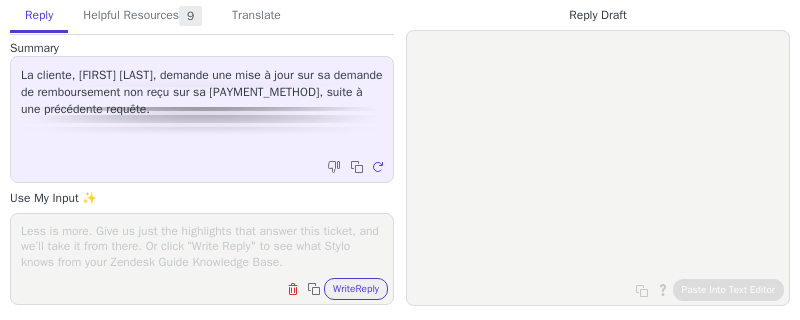 scroll, scrollTop: 0, scrollLeft: 0, axis: both 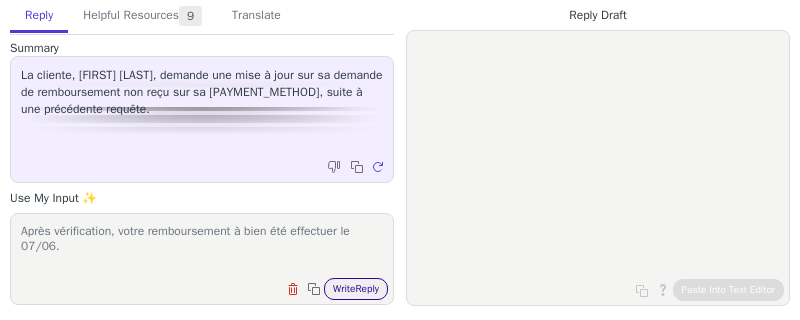 type on "Après vérification, votre remboursement à bien été effectuer le 07/06." 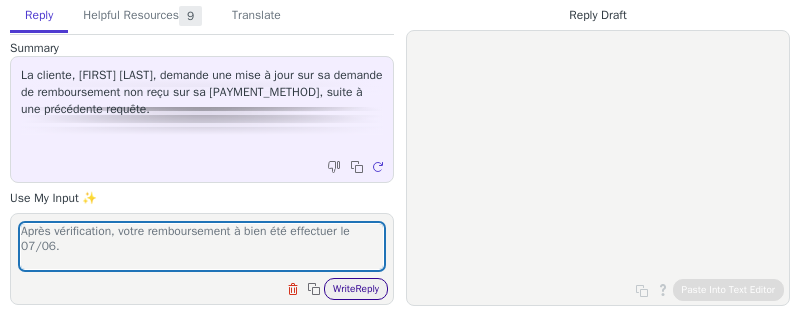 click on "Write  Reply" at bounding box center (356, 289) 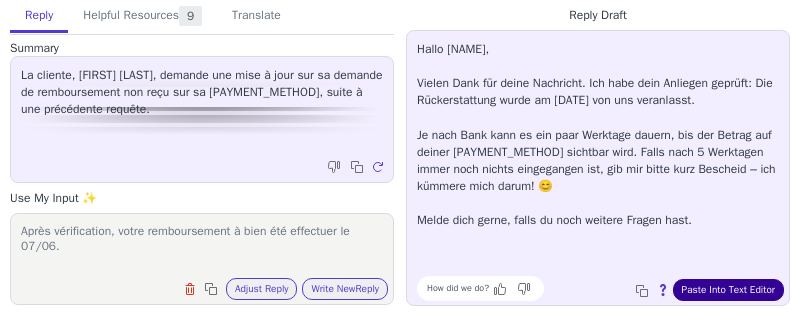 click on "Paste Into Text Editor" at bounding box center (728, 290) 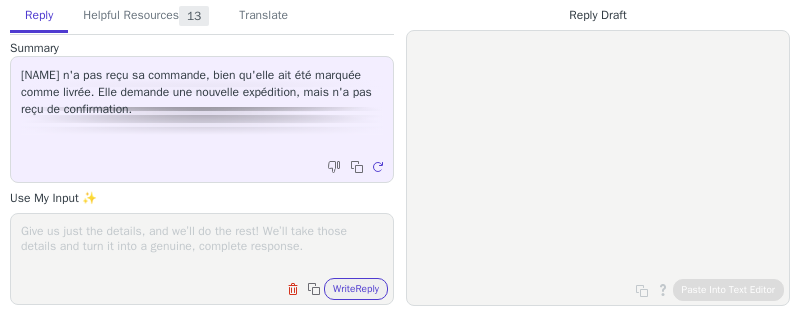 scroll, scrollTop: 0, scrollLeft: 0, axis: both 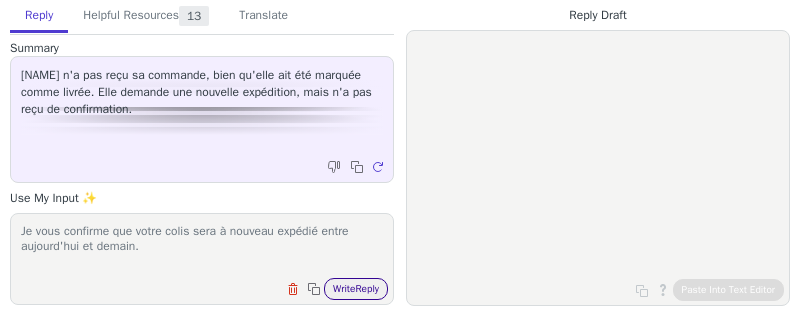 type on "Je vous confirme que votre colis sera à nouveau expédié entre aujourd'hui et demain." 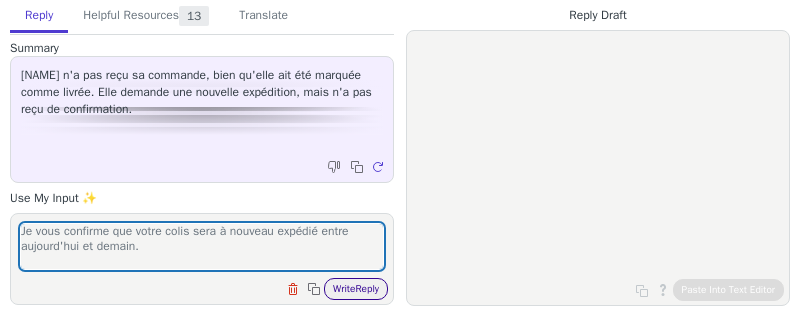 click on "Write  Reply" at bounding box center (356, 289) 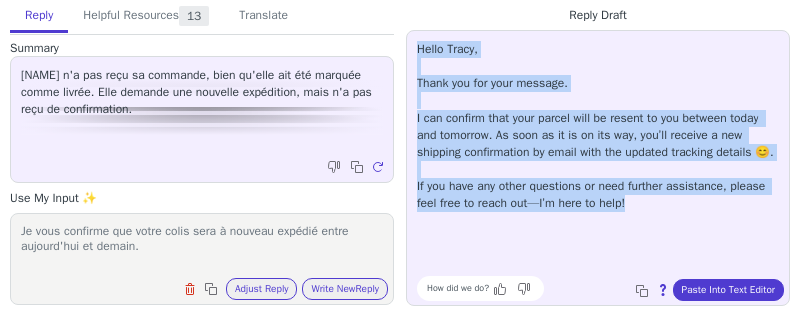 drag, startPoint x: 686, startPoint y: 224, endPoint x: 416, endPoint y: 48, distance: 322.298 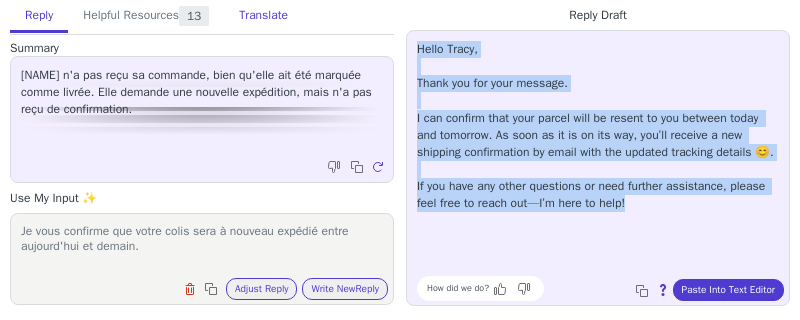 click on "Translate" at bounding box center (263, 16) 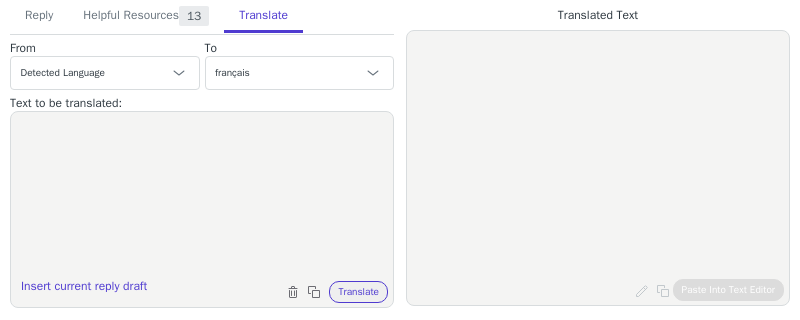 click at bounding box center (202, 197) 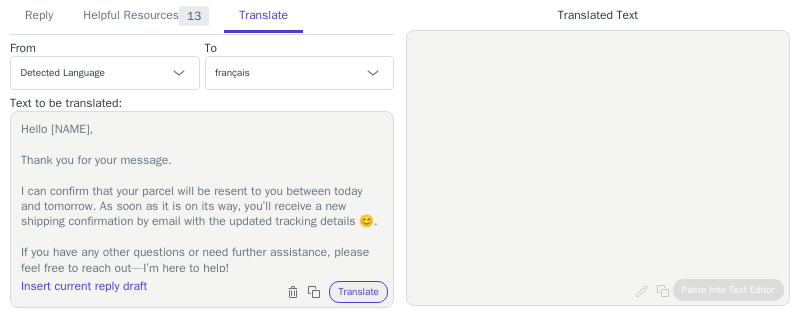 scroll, scrollTop: 20, scrollLeft: 0, axis: vertical 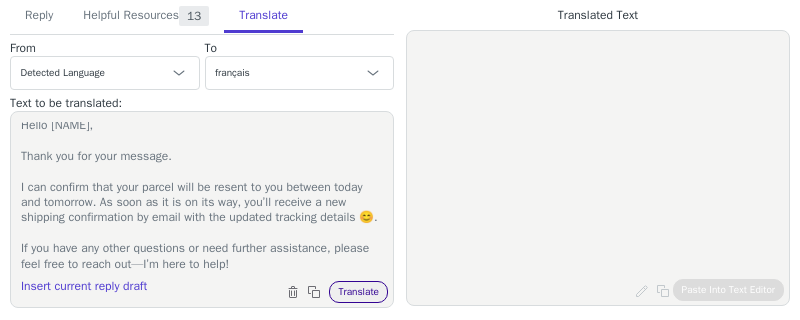 type on "Hello [NAME],
Thank you for your message.
I can confirm that your parcel will be resent to you between today and tomorrow. As soon as it is on its way, you’ll receive a new shipping confirmation by email with the updated tracking details 😊.
If you have any other questions or need further assistance, please feel free to reach out—I’m here to help!" 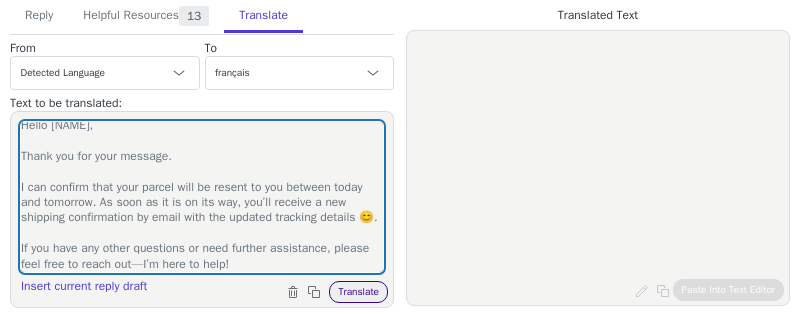 click on "Translate" at bounding box center [358, 292] 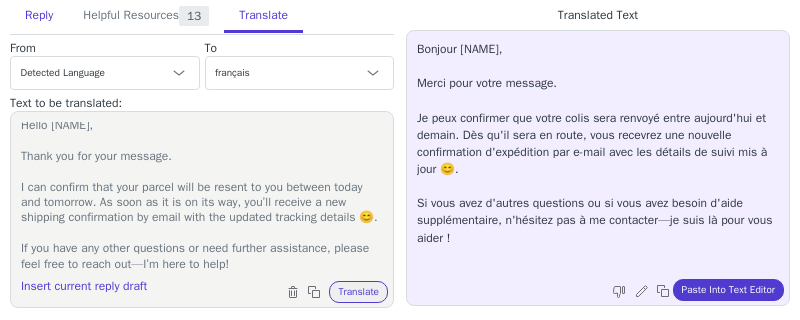 click on "Reply" at bounding box center [39, 16] 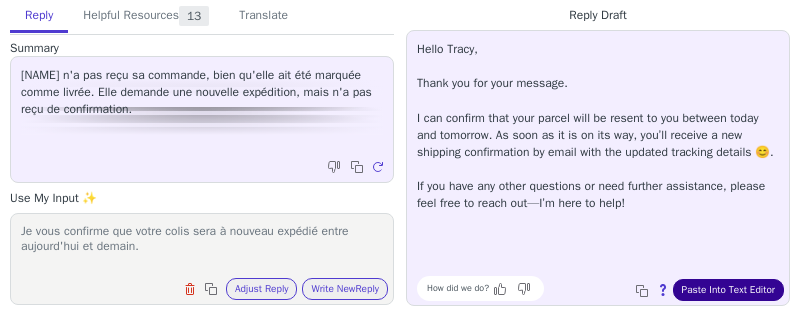 click on "Paste Into Text Editor" at bounding box center [728, 290] 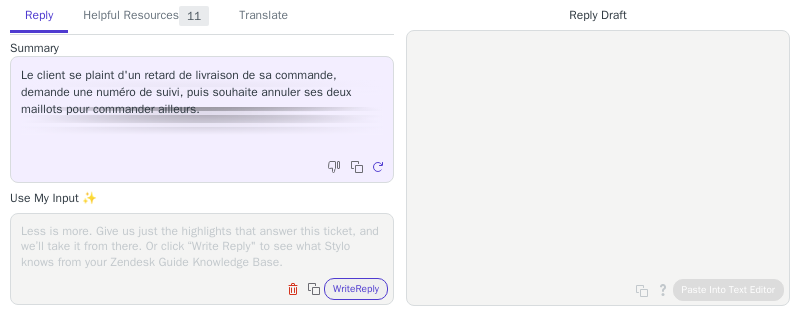 scroll, scrollTop: 0, scrollLeft: 0, axis: both 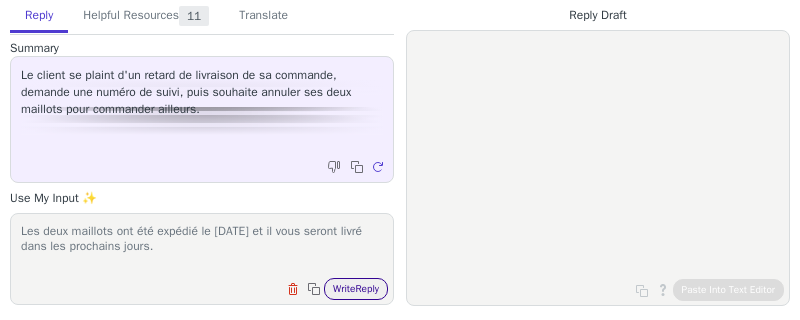 type on "Les deux maillots ont été expédié le 07/07 et il vous seront livré dans les prochains jours." 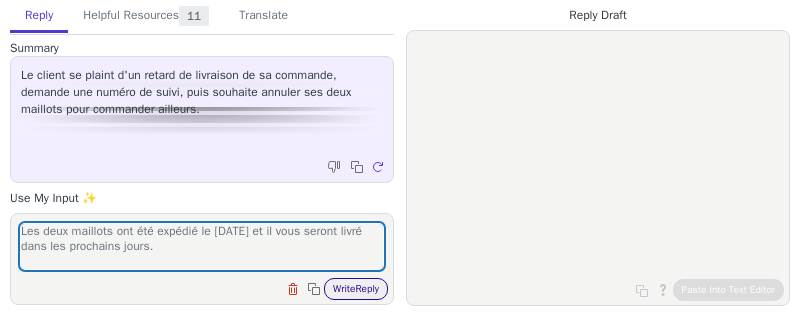 click on "Write  Reply" at bounding box center (356, 289) 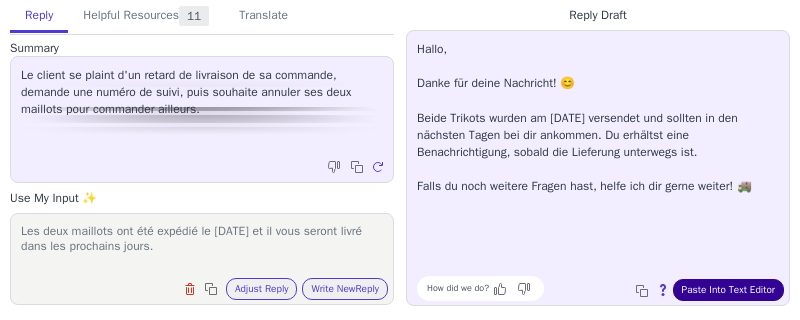 click on "Paste Into Text Editor" at bounding box center [728, 290] 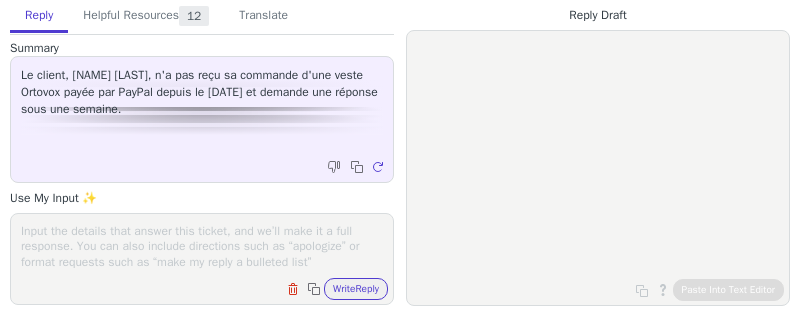 scroll, scrollTop: 0, scrollLeft: 0, axis: both 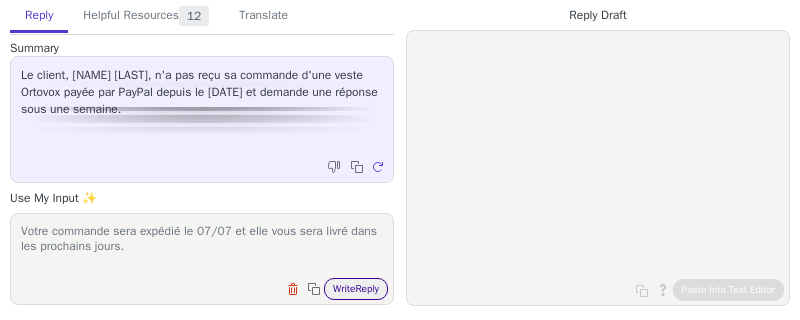 type on "Votre commande sera expédié le 07/07 et elle vous sera livré dans les prochains jours." 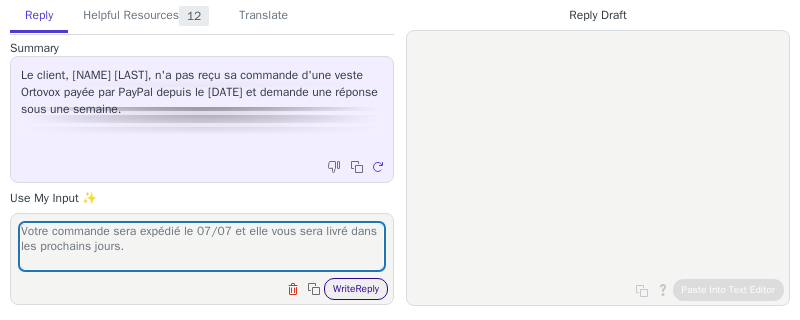 click on "Write  Reply" at bounding box center (356, 289) 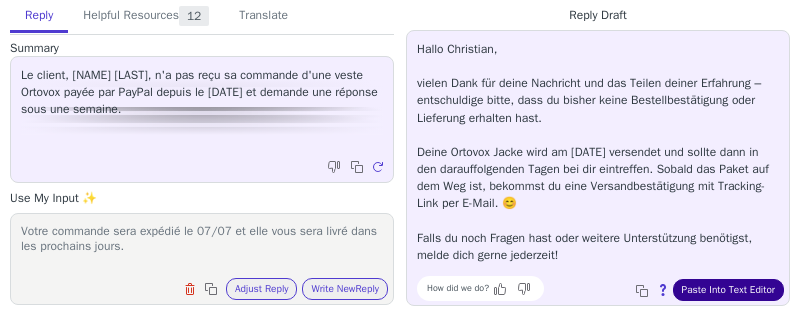 click on "Paste Into Text Editor" at bounding box center (728, 290) 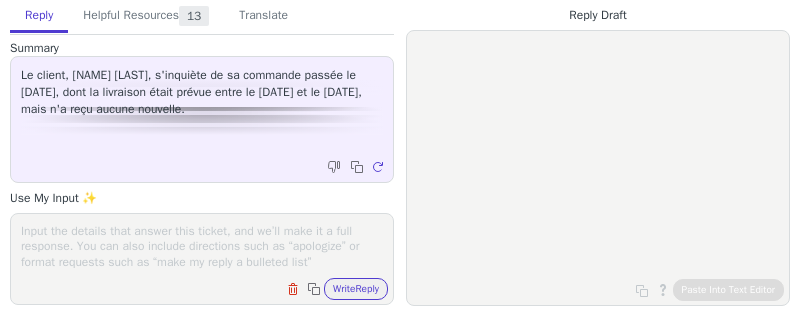 scroll, scrollTop: 0, scrollLeft: 0, axis: both 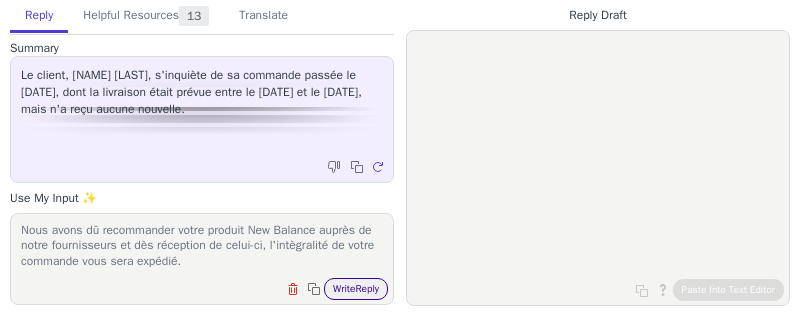 type on "Nous avons dû recommander votre produit New Balance auprès de notre fournisseurs et dès réception de celui-ci, l'intègralité de votre commande vous sera expédié." 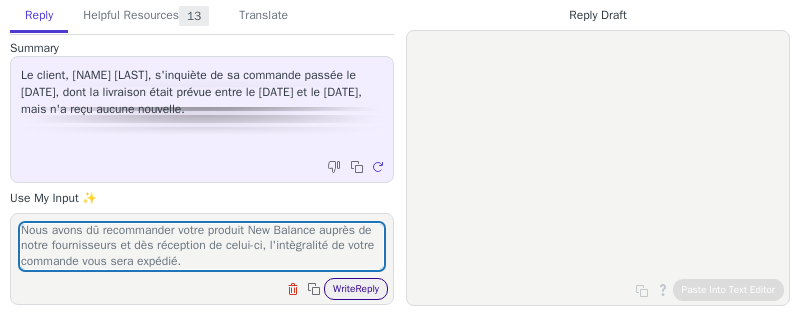 click on "Write  Reply" at bounding box center [356, 289] 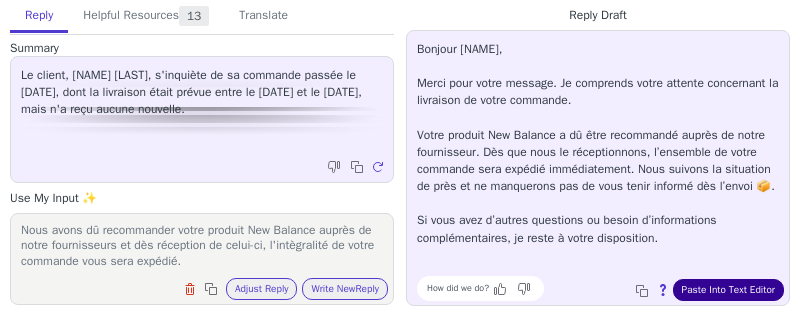 click on "Paste Into Text Editor" at bounding box center (728, 290) 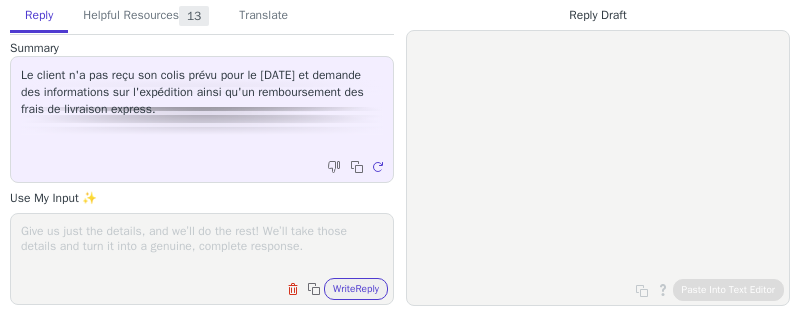 scroll, scrollTop: 0, scrollLeft: 0, axis: both 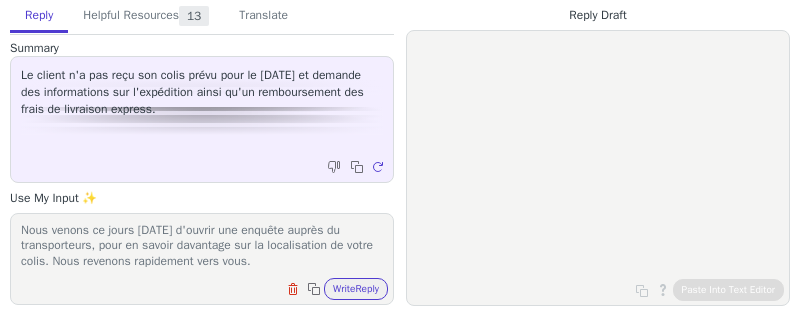 click on "Nous venons ce jours [DATE] d'ouvrir une enquête auprès du transporteurs, pour en savoir davantage sur la localisation de votre colis. Nous revenons rapidement vers vous." at bounding box center (202, 246) 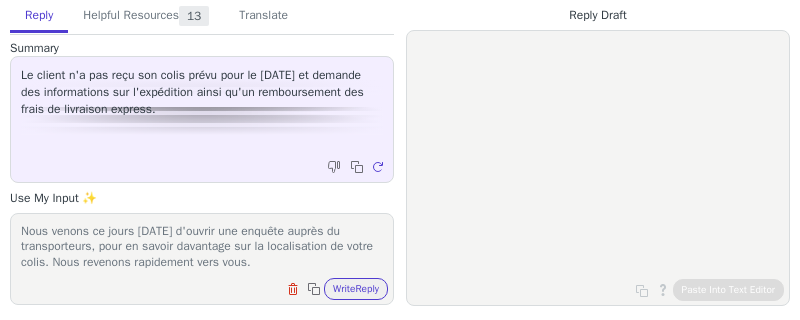 click on "Nous venons ce jours [DATE] d'ouvrir une enquête auprès du transporteurs, pour en savoir davantage sur la localisation de votre colis. Nous revenons rapidement vers vous." at bounding box center [202, 246] 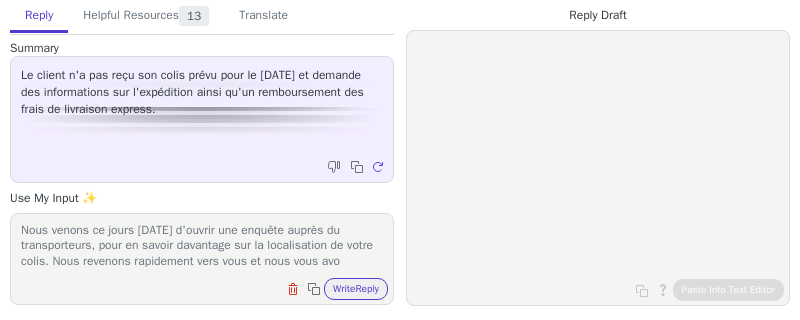 scroll, scrollTop: 17, scrollLeft: 0, axis: vertical 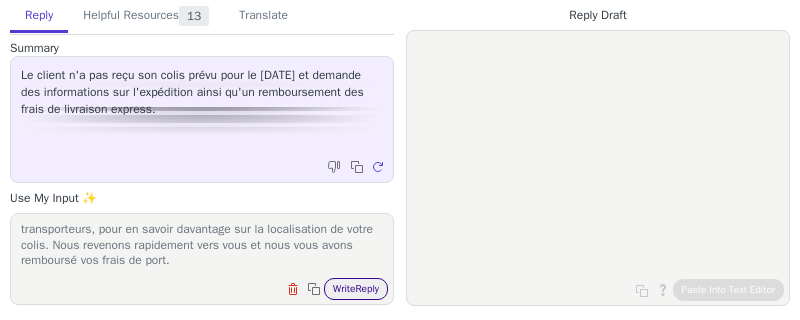 type on "Nous venons ce jours [DATE] d'ouvrir une enquête auprès du transporteurs, pour en savoir davantage sur la localisation de votre colis. Nous revenons rapidement vers vous et nous vous avons remboursé vos frais de port." 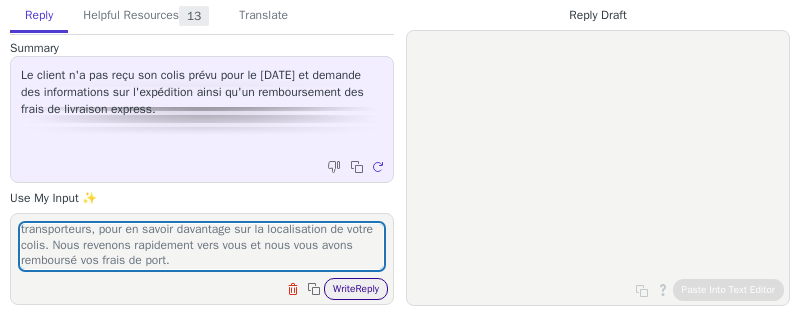 click on "Write  Reply" at bounding box center [356, 289] 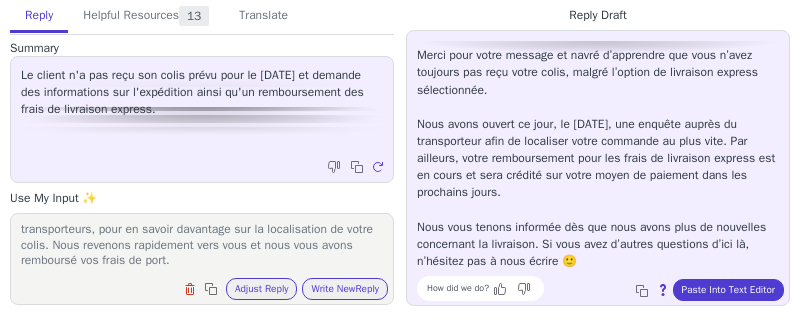 scroll, scrollTop: 0, scrollLeft: 0, axis: both 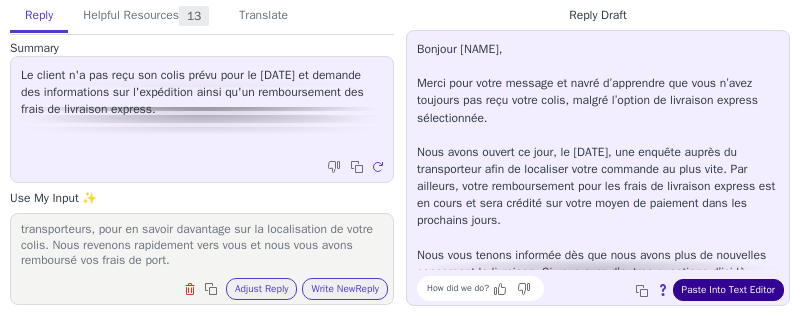 click on "Paste Into Text Editor" at bounding box center [728, 290] 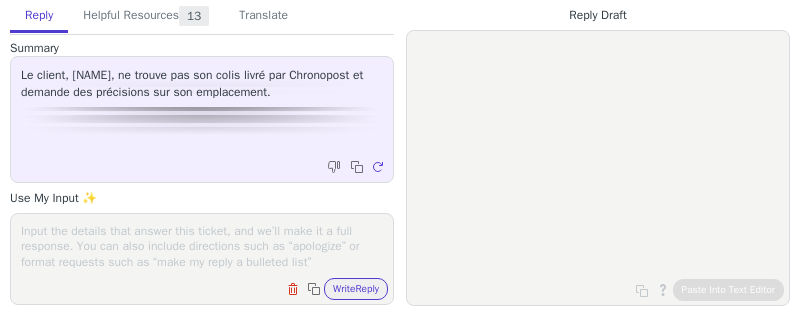 scroll, scrollTop: 0, scrollLeft: 0, axis: both 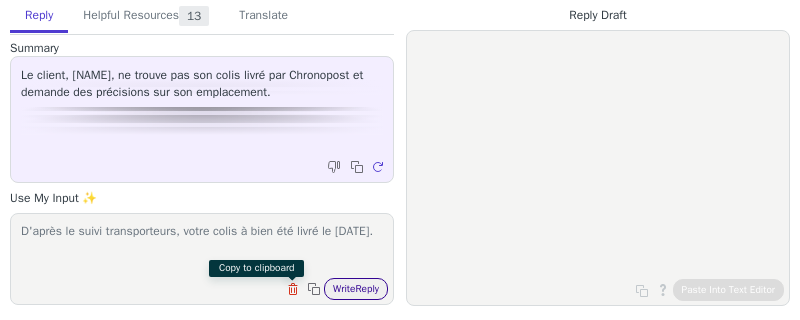 type on "D'après le suivi transporteurs, votre colis à bien été livré le 04/07." 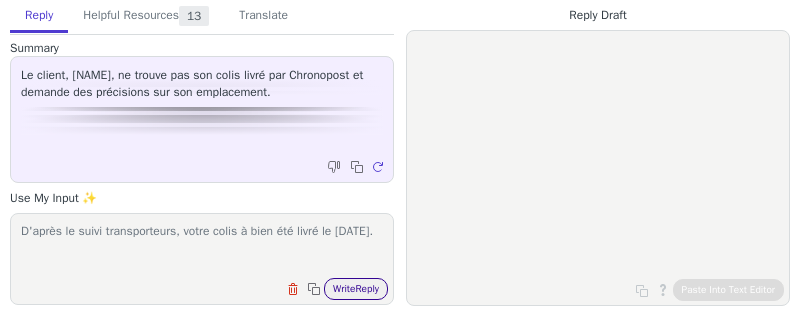 click on "Write  Reply" at bounding box center [356, 289] 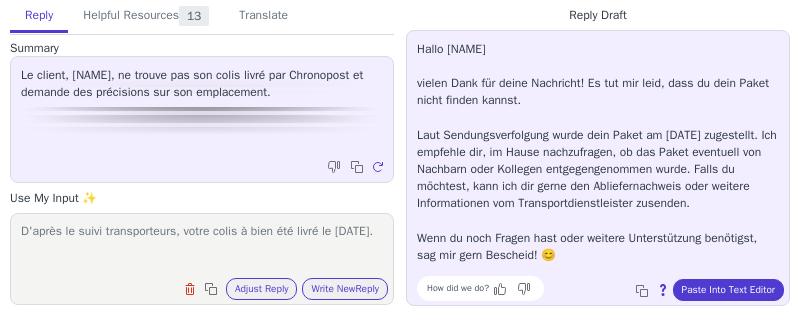 scroll, scrollTop: 0, scrollLeft: 0, axis: both 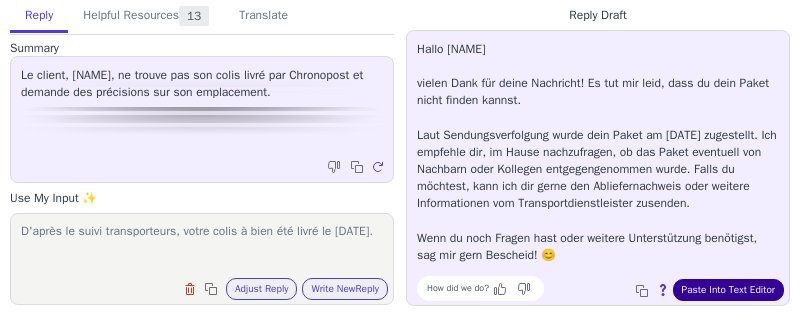 click on "Paste Into Text Editor" at bounding box center (728, 290) 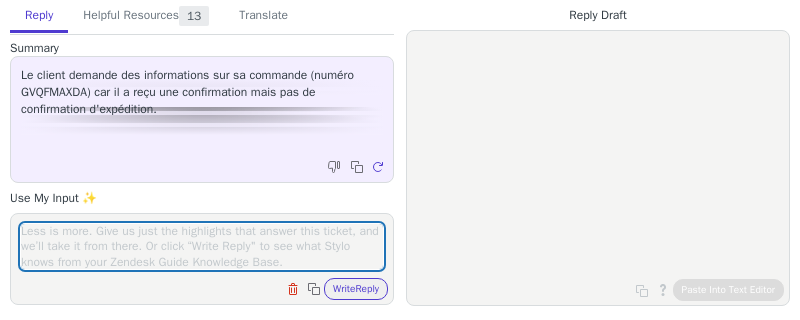 scroll, scrollTop: 0, scrollLeft: 0, axis: both 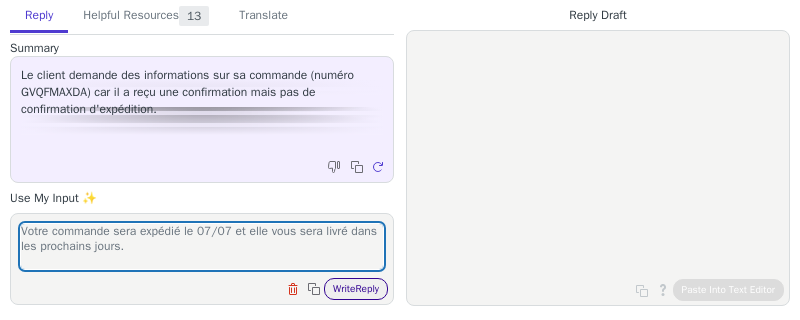 type on "Votre commande sera expédié le 07/07 et elle vous sera livré dans les prochains jours." 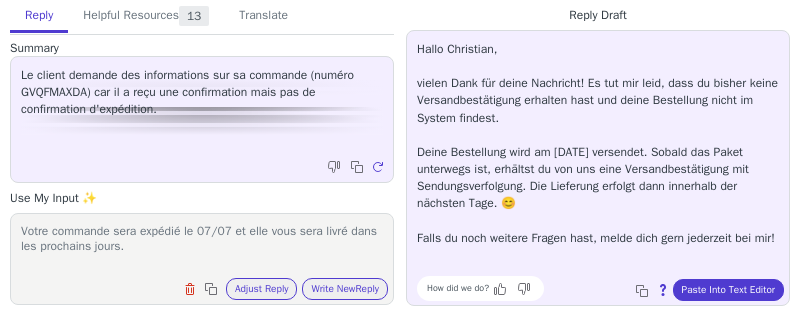click on "Votre commande sera expédié le 07/07 et elle vous sera livré dans les prochains jours." at bounding box center [202, 246] 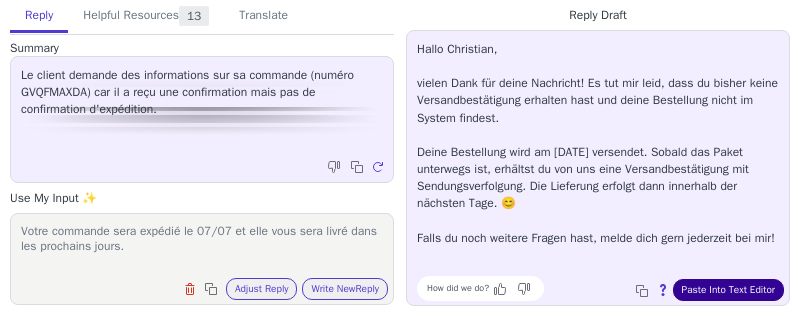 click on "Paste Into Text Editor" at bounding box center [728, 290] 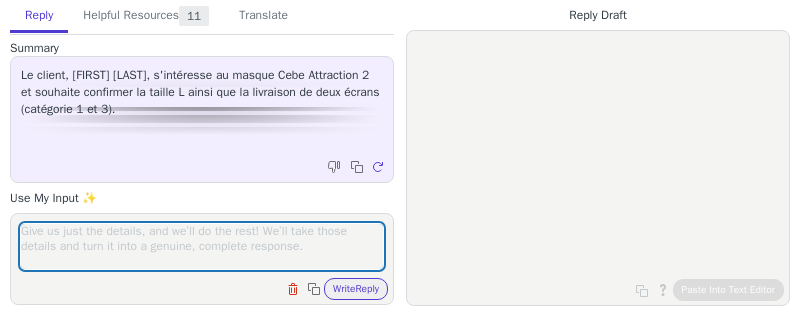 scroll, scrollTop: 0, scrollLeft: 0, axis: both 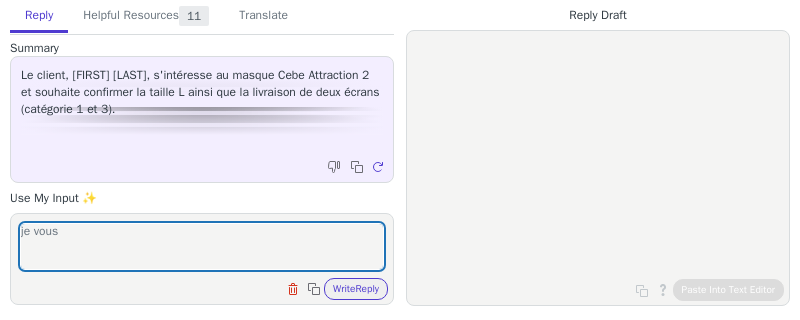 type on "je vous" 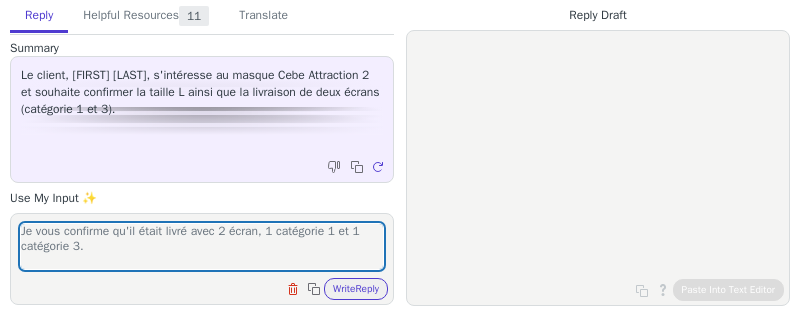click on "Je vous confirme qu'il était livré avec 2 écran, 1 catégorie 1 et 1 catégorie 3." at bounding box center [202, 246] 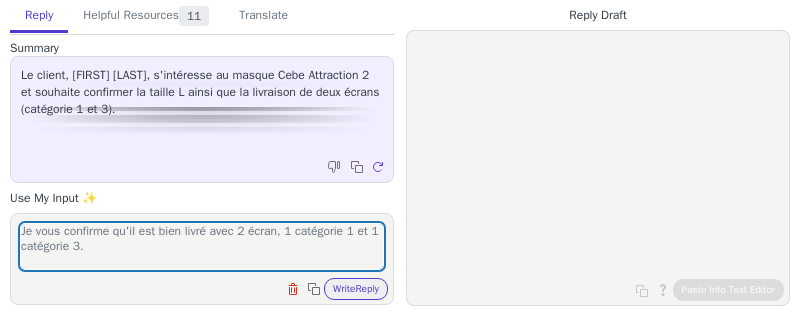 type on "Je vous confirme qu'il est bien livré avec 2 écran, 1 catégorie 1 et 1 catégorie 3." 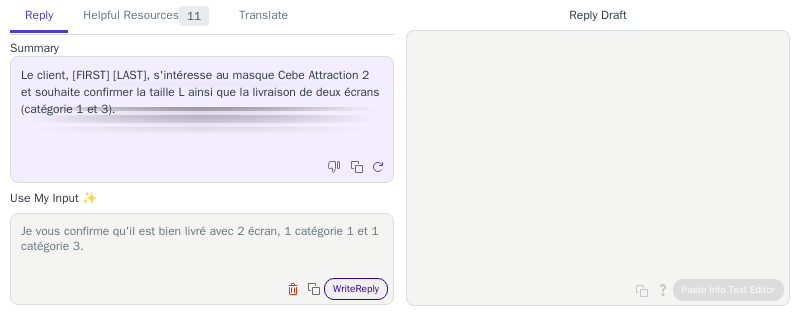 click on "Write  Reply" at bounding box center (356, 289) 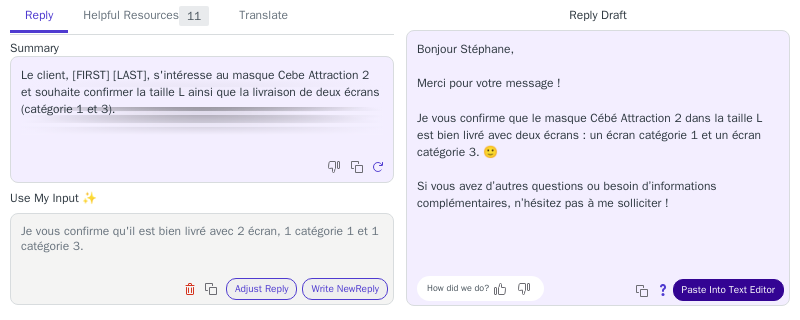click on "Paste Into Text Editor" at bounding box center (728, 290) 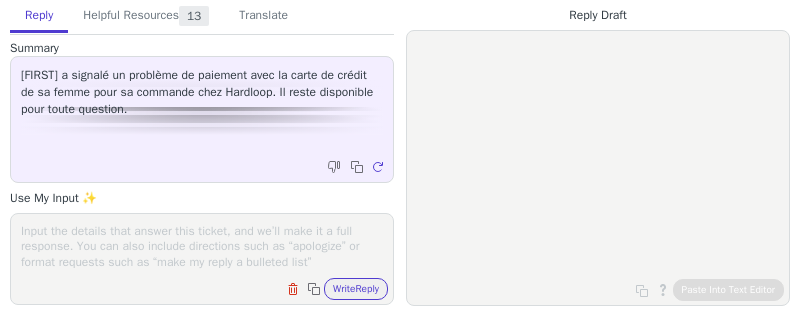 scroll, scrollTop: 0, scrollLeft: 0, axis: both 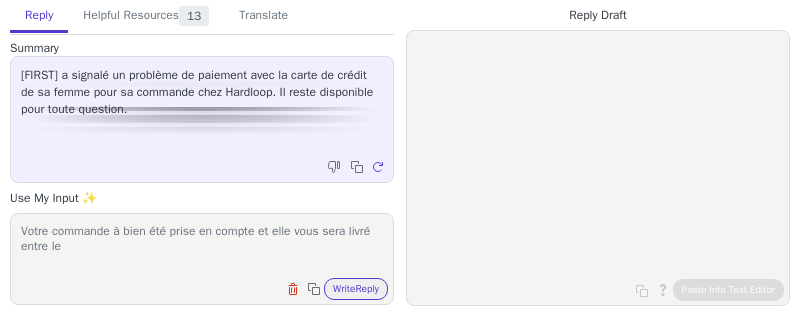 paste on "[DATE] - [DATE]" 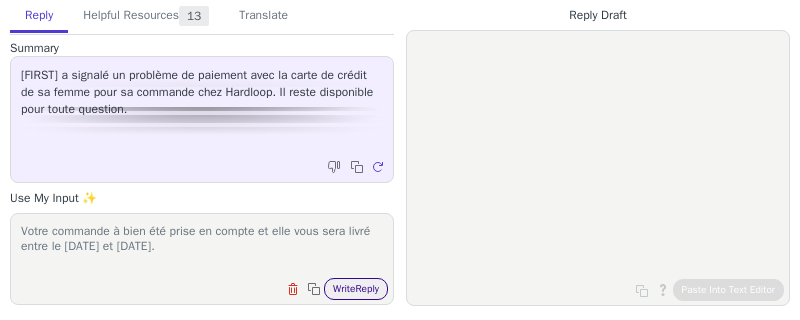 type on "Votre commande à bien été prise en compte et elle vous sera livré entre le [DATE] et [DATE]." 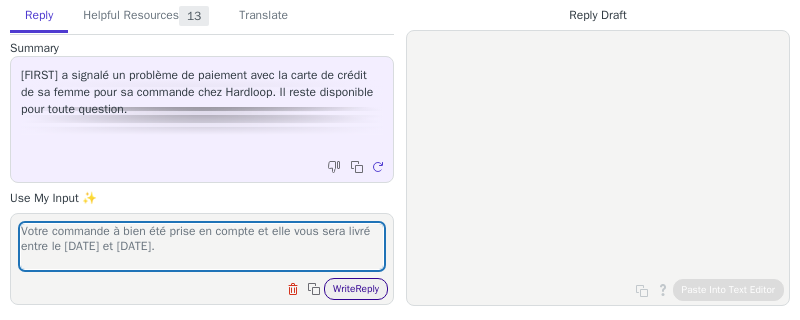 click on "Write  Reply" at bounding box center (356, 289) 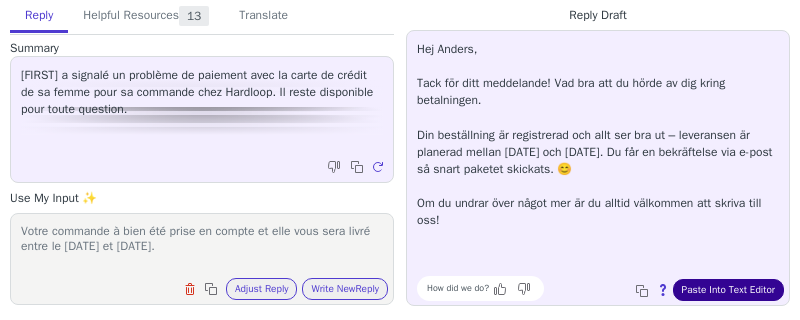 click on "Paste Into Text Editor" at bounding box center (728, 290) 